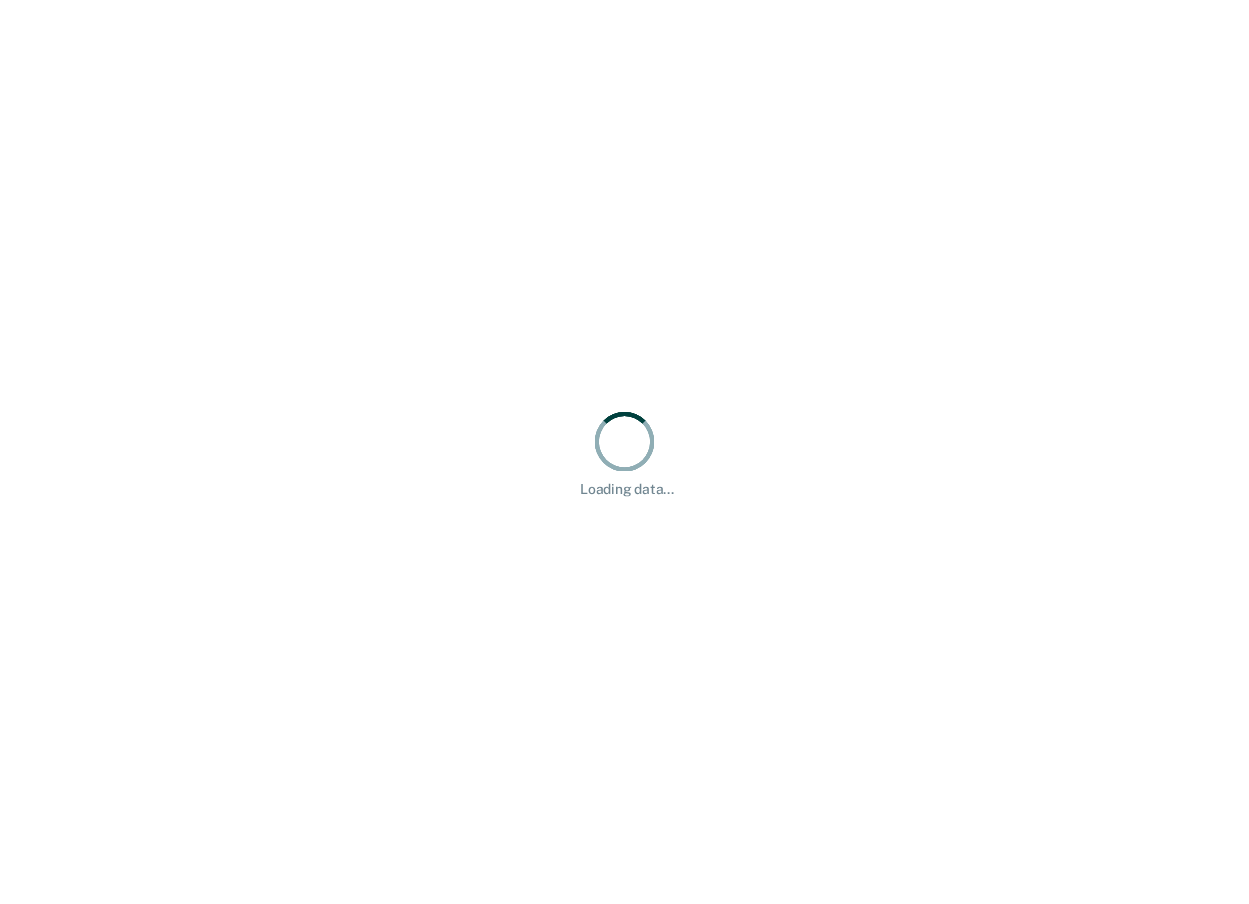 scroll, scrollTop: 0, scrollLeft: 0, axis: both 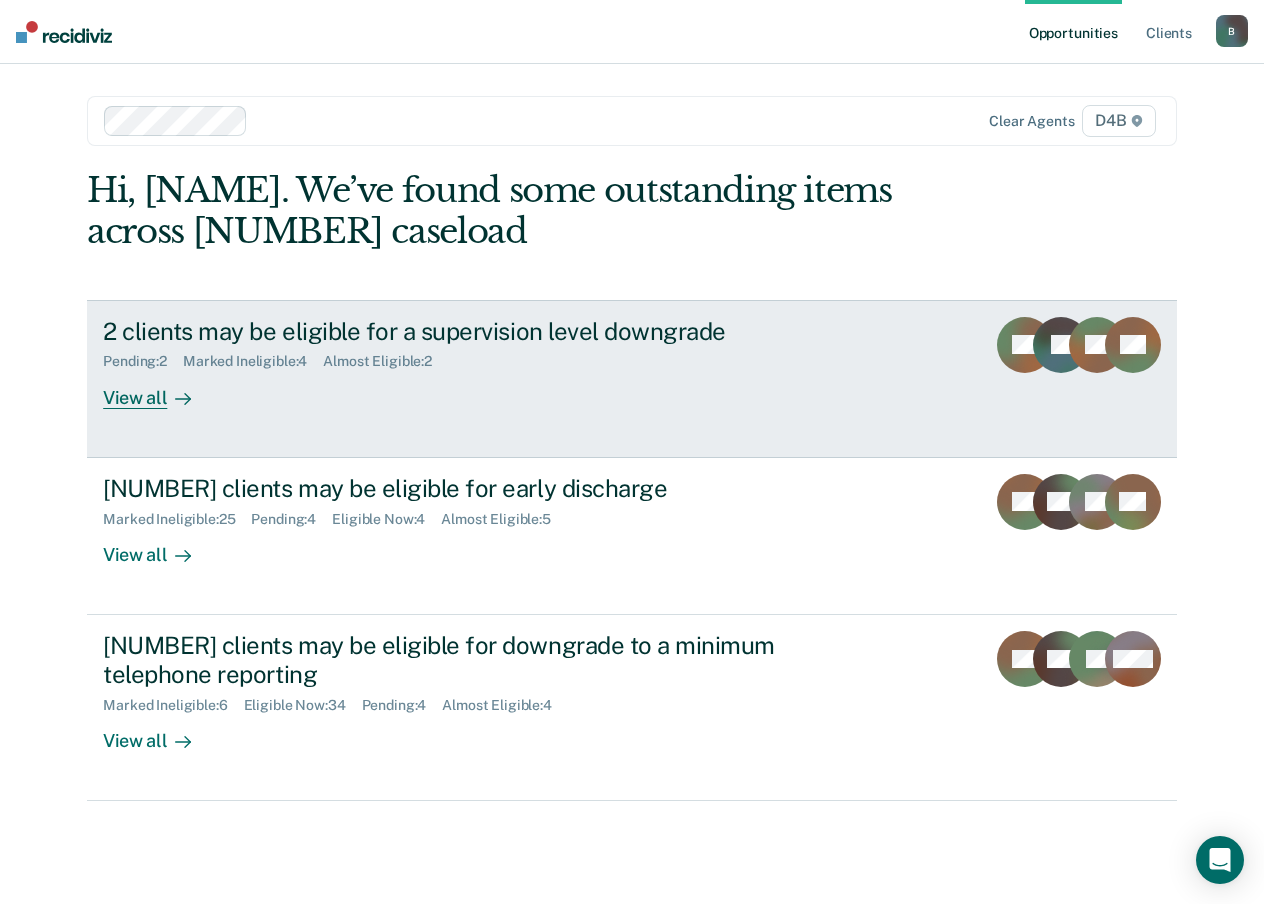 click on "View all" at bounding box center [159, 389] 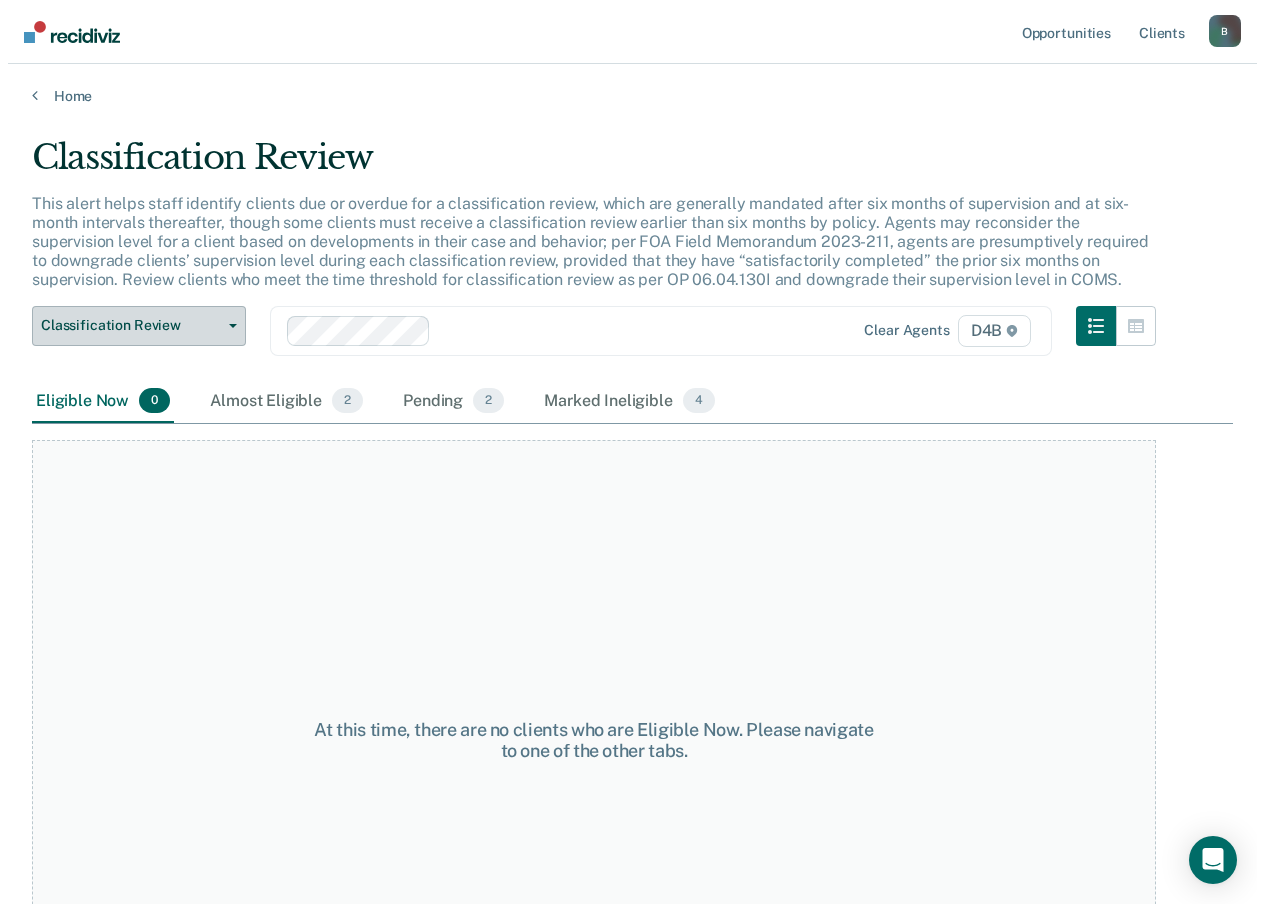 scroll, scrollTop: 0, scrollLeft: 0, axis: both 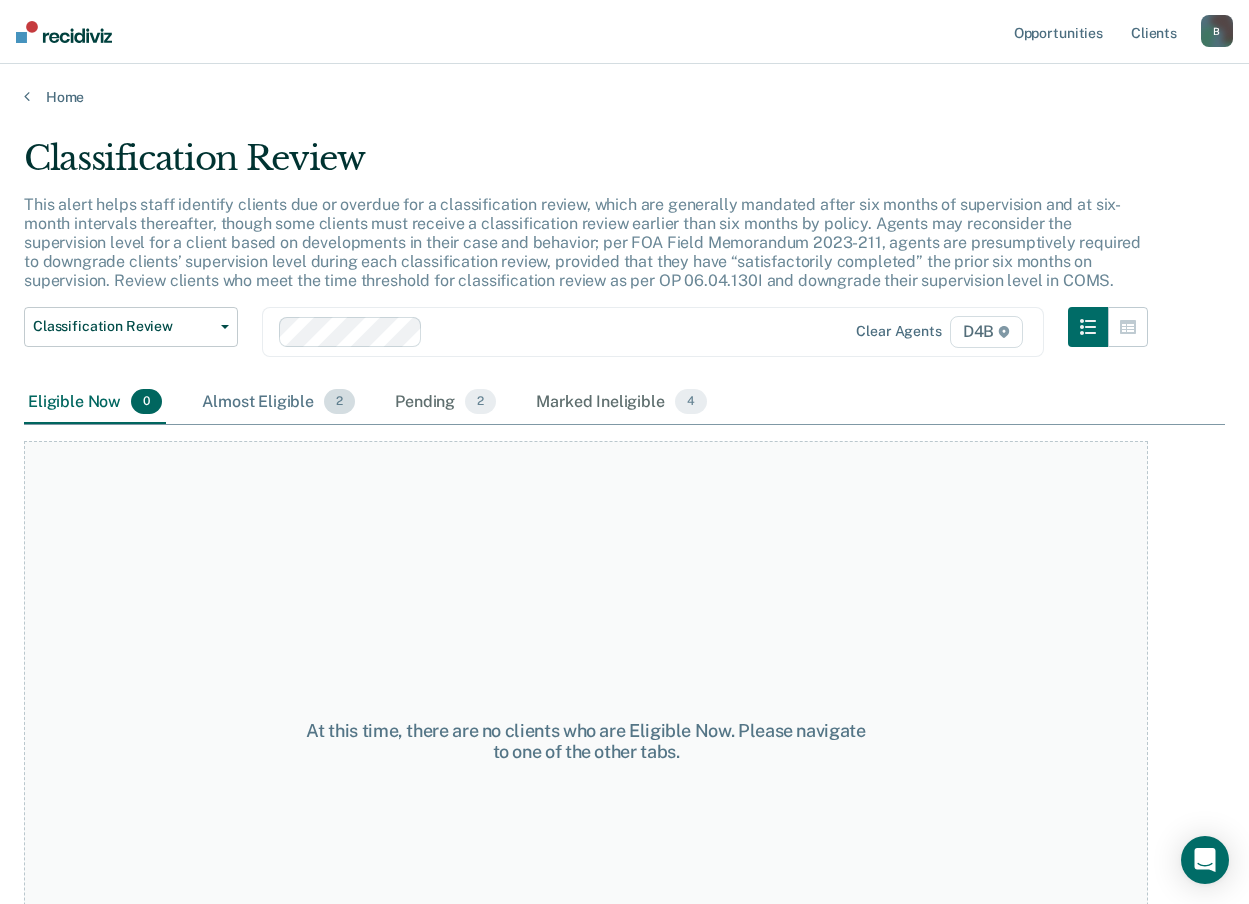 click on "Almost Eligible 2" at bounding box center [278, 403] 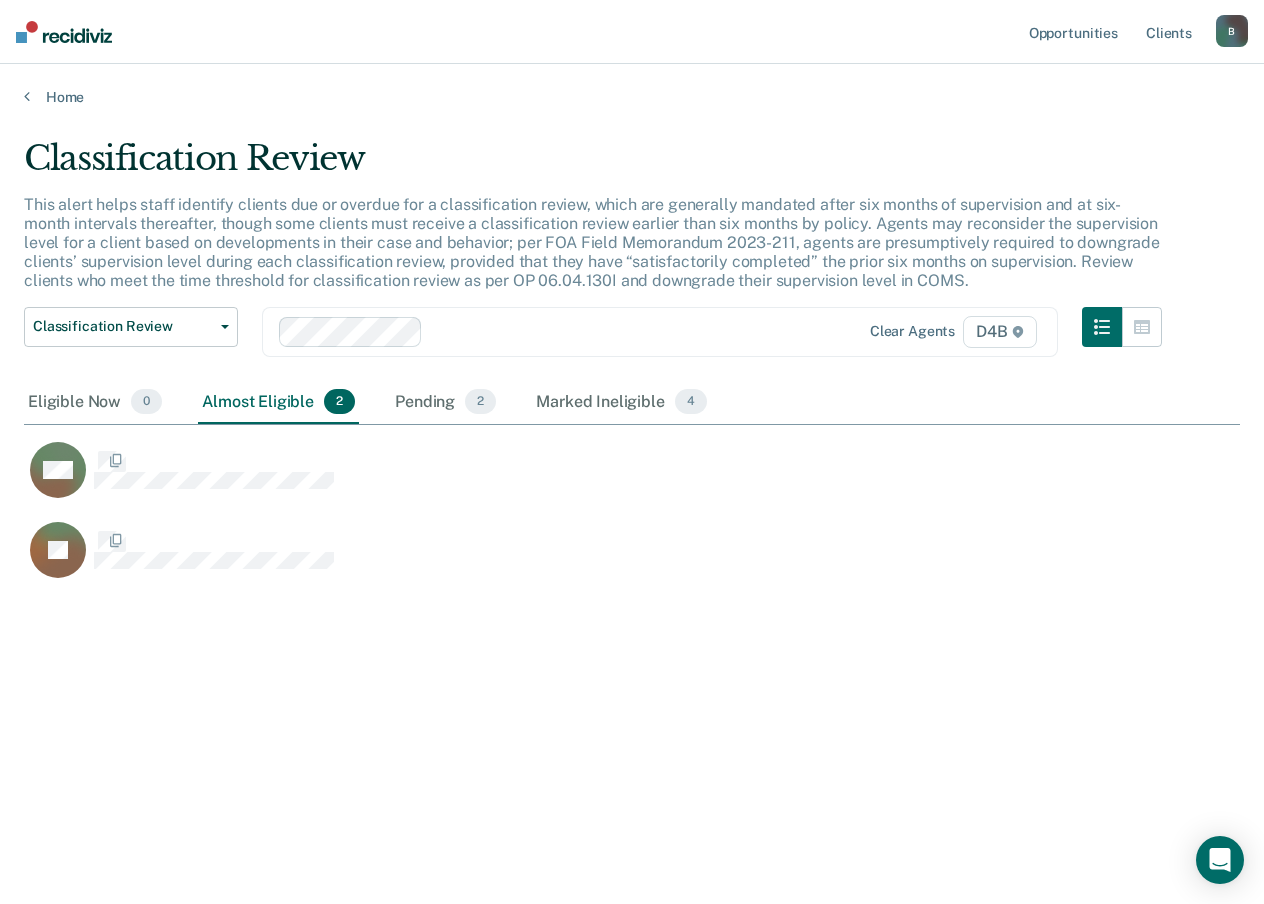 scroll, scrollTop: 16, scrollLeft: 16, axis: both 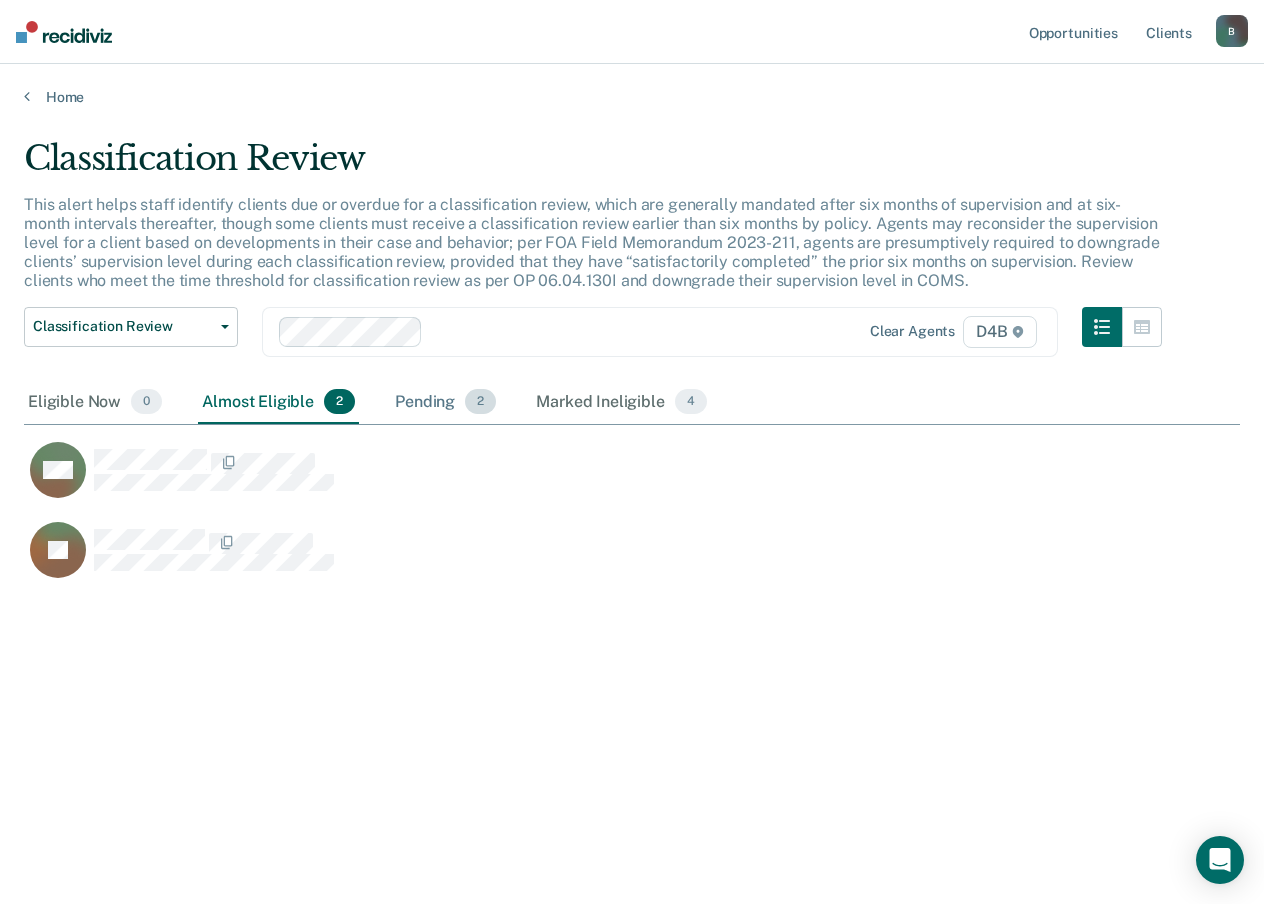 click on "Pending 2" at bounding box center [445, 403] 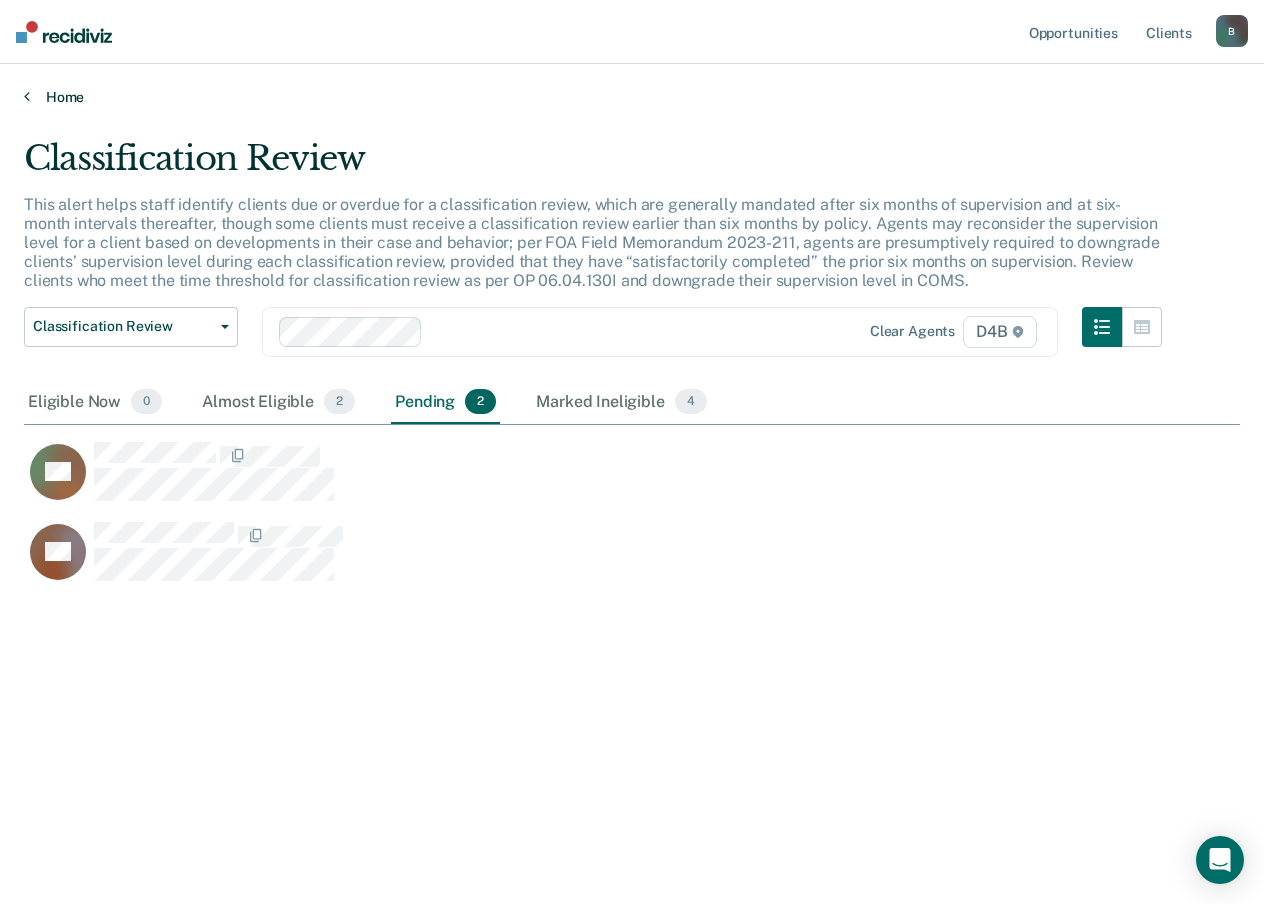 click at bounding box center [27, 96] 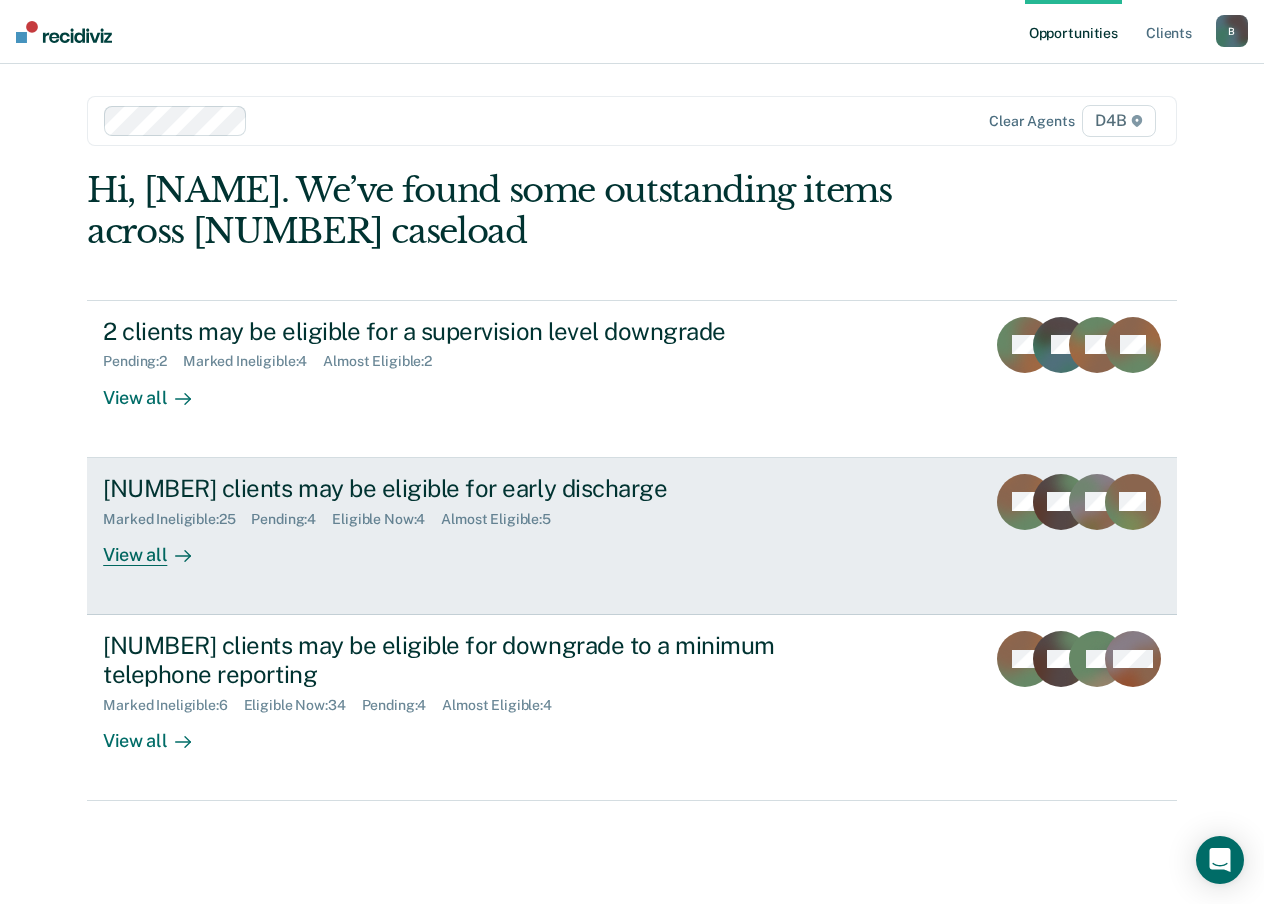 click on "View all" at bounding box center [159, 546] 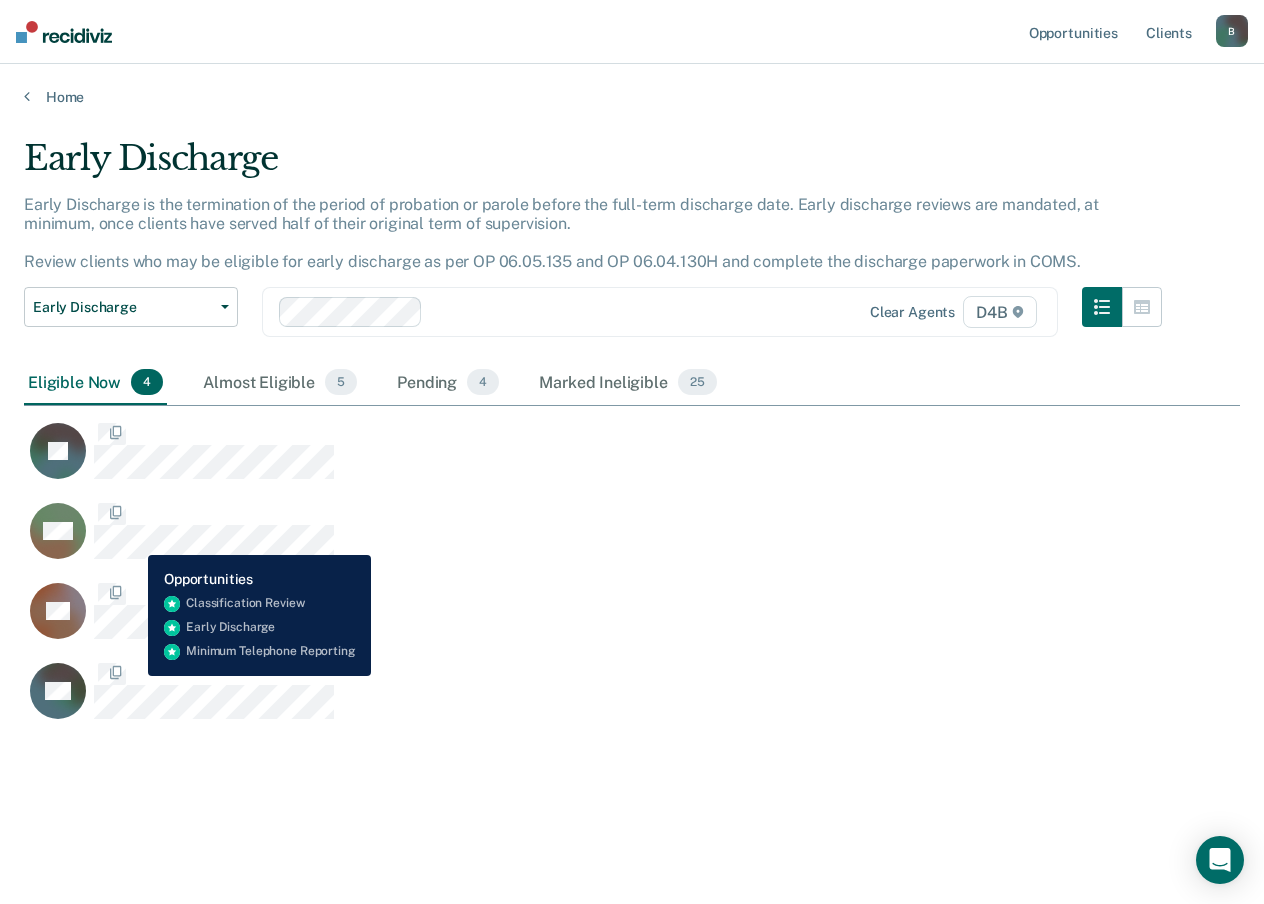 scroll, scrollTop: 16, scrollLeft: 16, axis: both 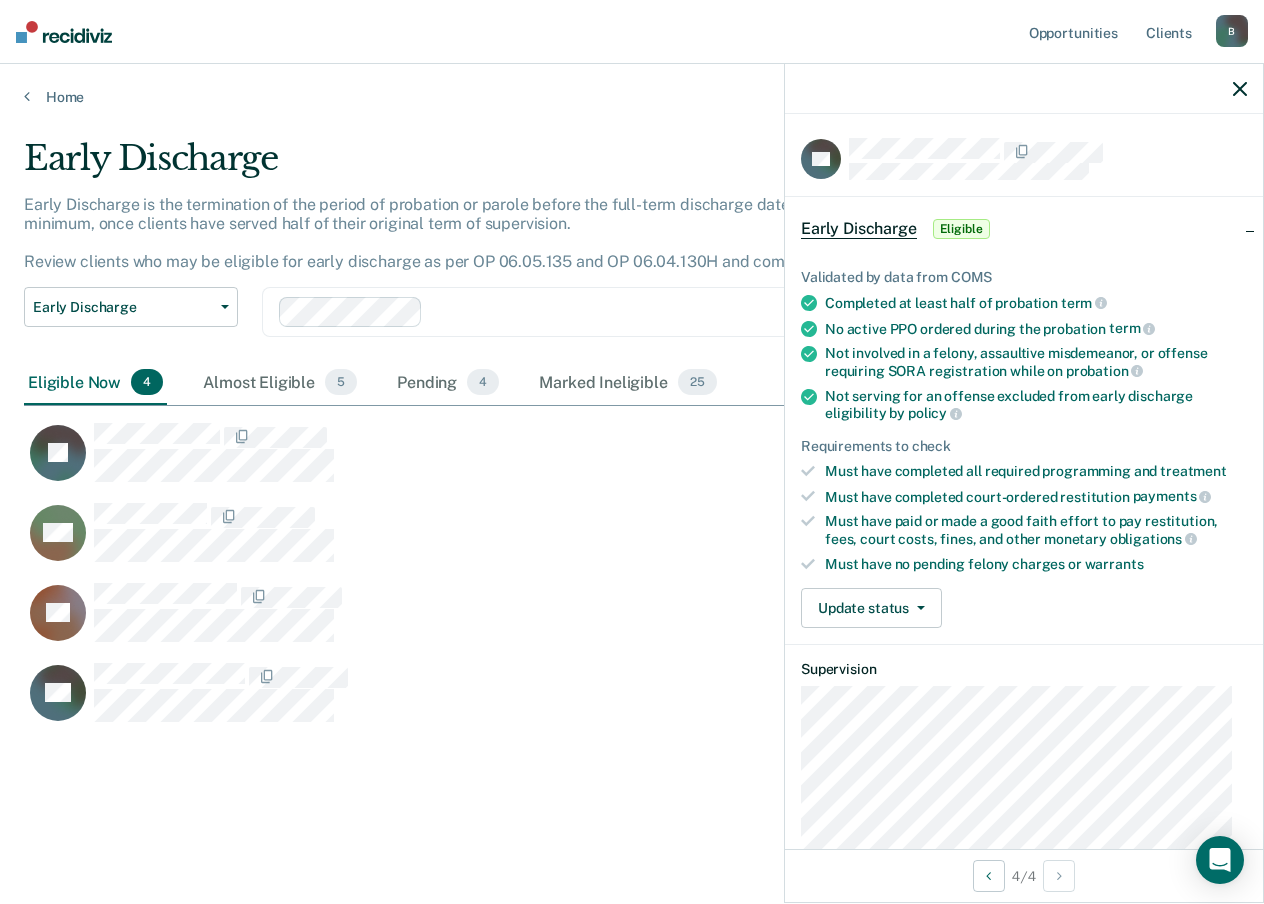 click on "TH" at bounding box center (544, 692) 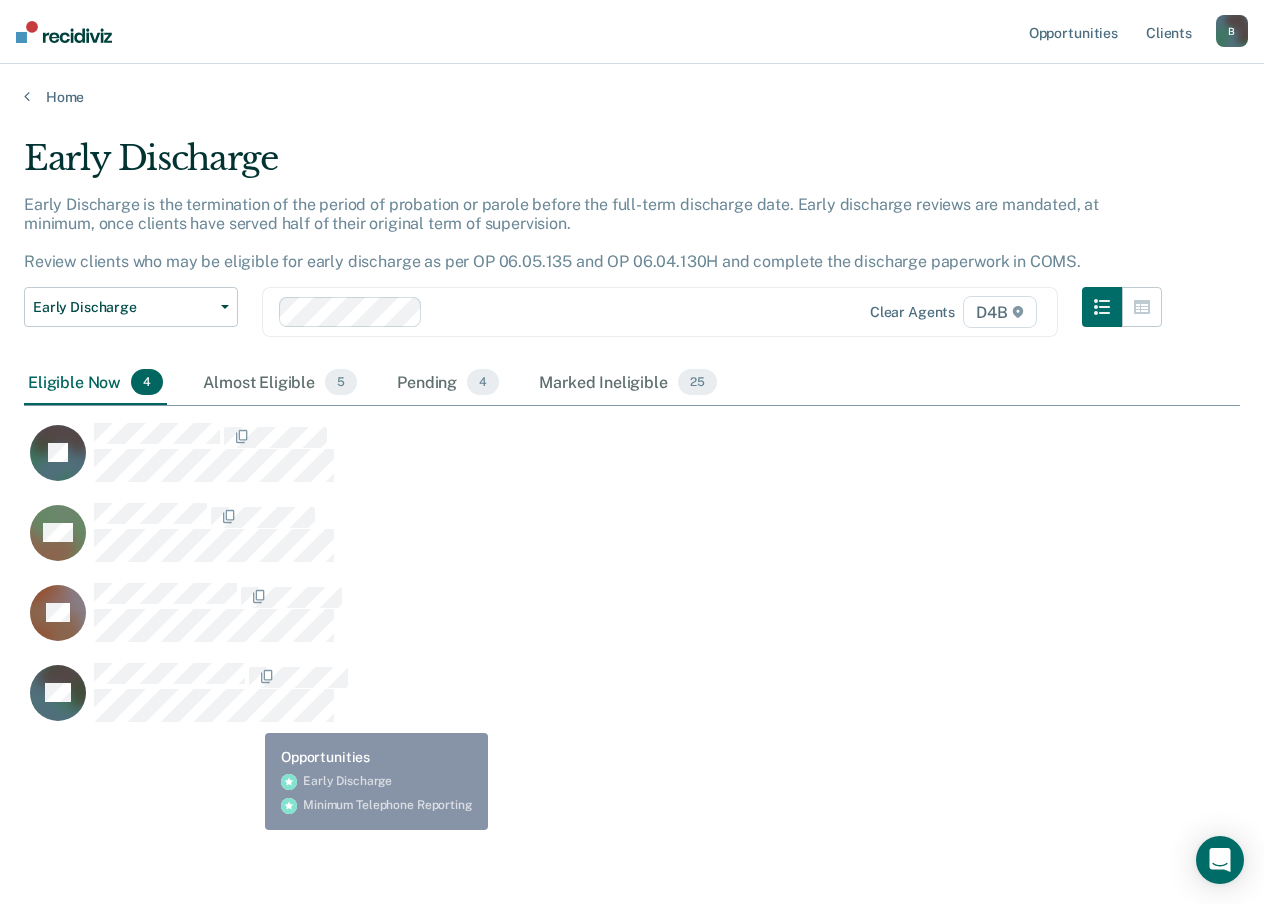 click on "Early Discharge Early Discharge is the termination of the period of probation or parole before the full-term discharge date. Early discharge reviews are mandated, at minimum, once clients have served half of their original term of supervision. Review clients who may be eligible for early discharge as per OP [NUMBER].[NUMBER] and OP [NUMBER].[NUMBER]H and complete the discharge paperwork in COMS. Early Discharge Classification Review Early Discharge Minimum Telephone Reporting Overdue for Discharge Supervision Level Mismatch Clear agents D4B Eligible Now [NUMBER] Almost Eligible [NUMBER] Pending [NUMBER] Marked Ineligible [NUMBER]
To pick up a draggable item, press the space bar.
While dragging, use the arrow keys to move the item.
Press space again to drop the item in its new position, or press escape to cancel.
JV AW TK TH" at bounding box center (632, 478) 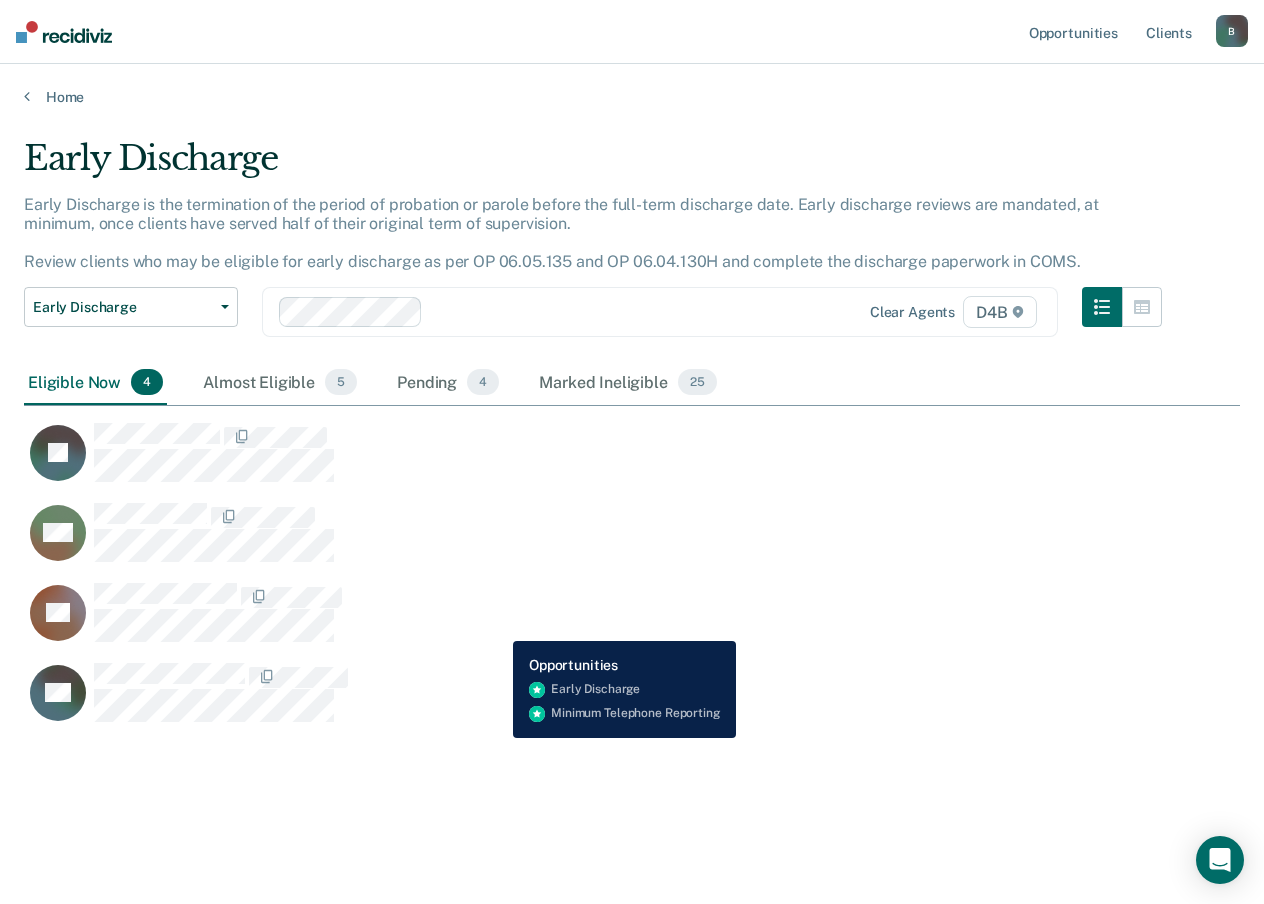 scroll, scrollTop: 16, scrollLeft: 16, axis: both 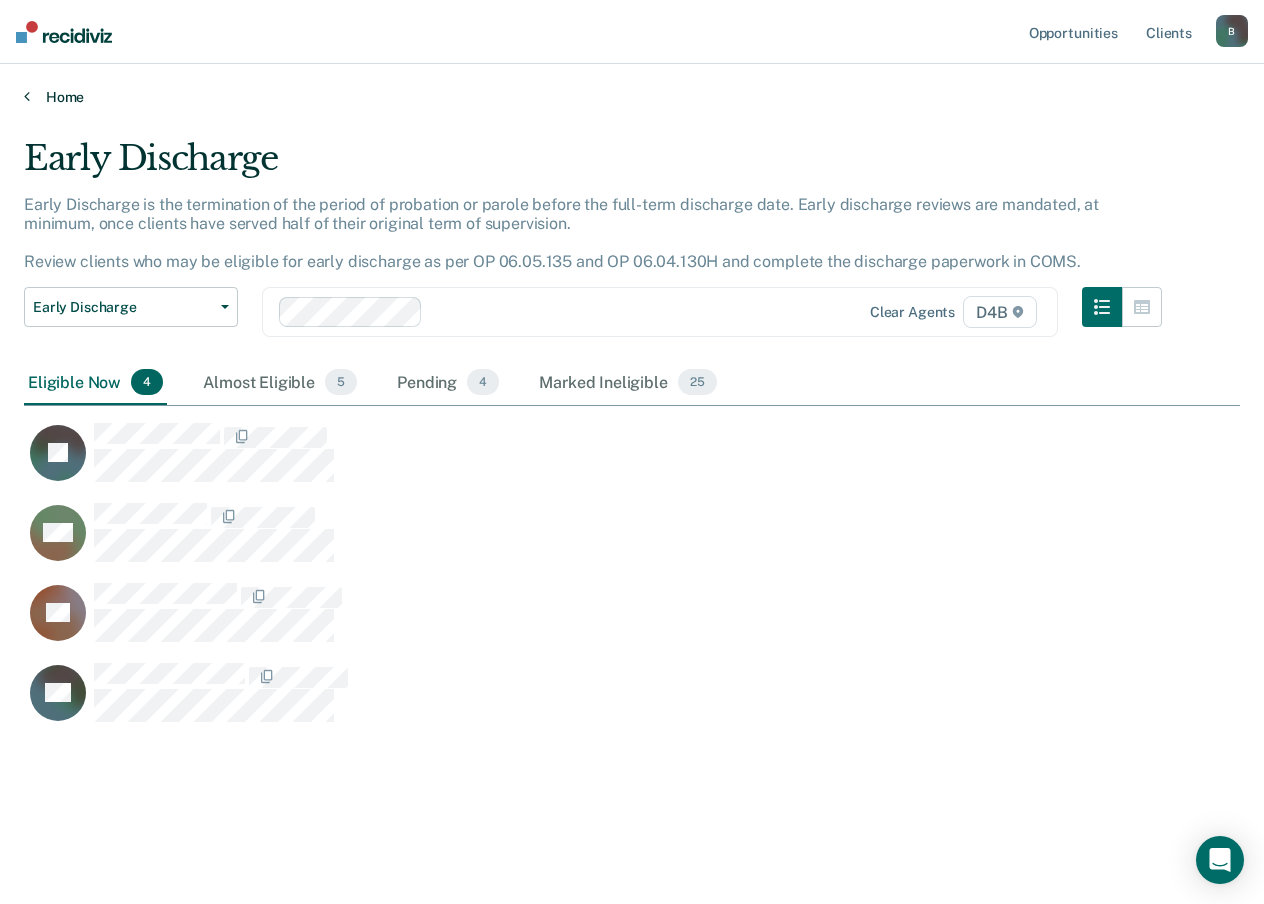 click at bounding box center [27, 96] 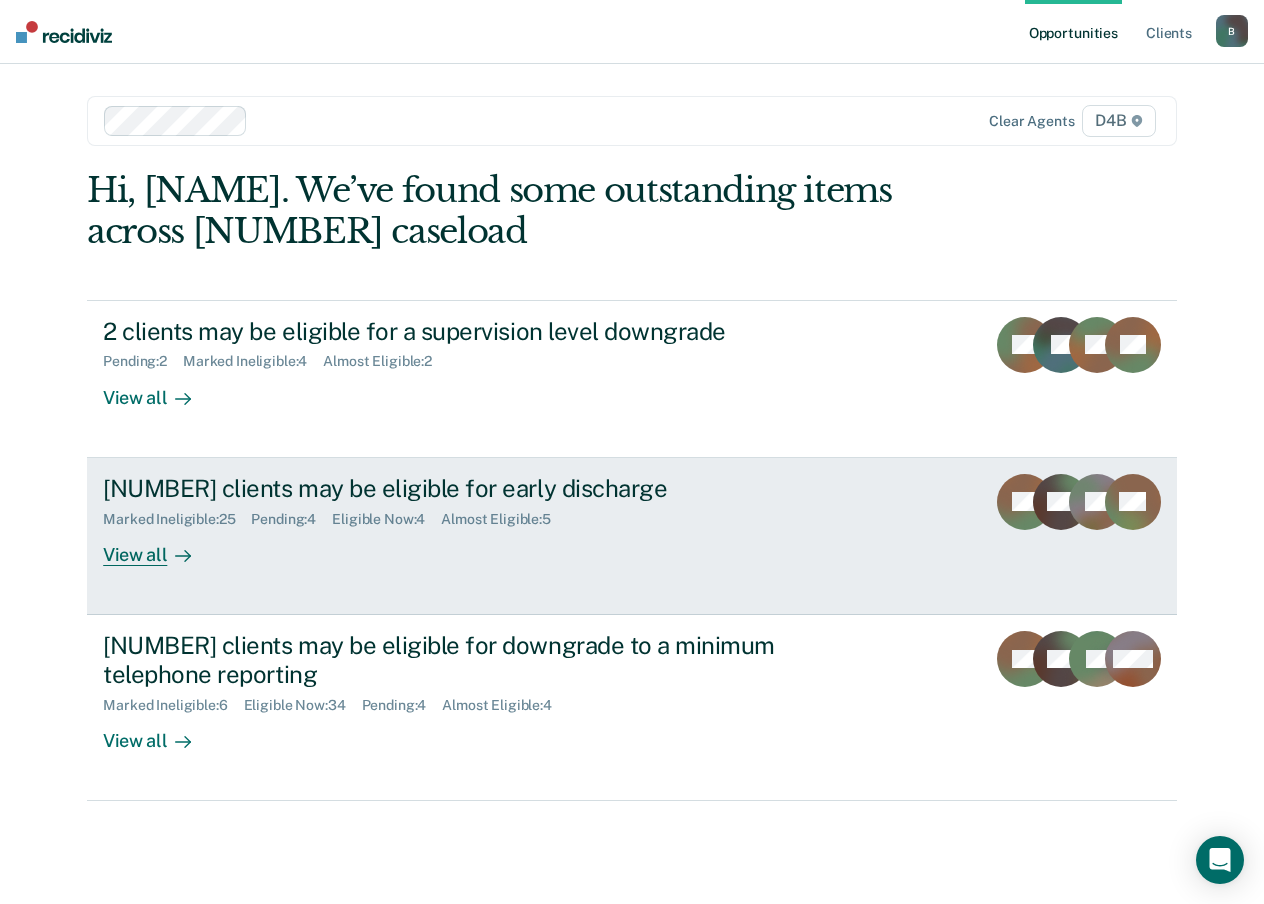 click on "View all" at bounding box center [159, 546] 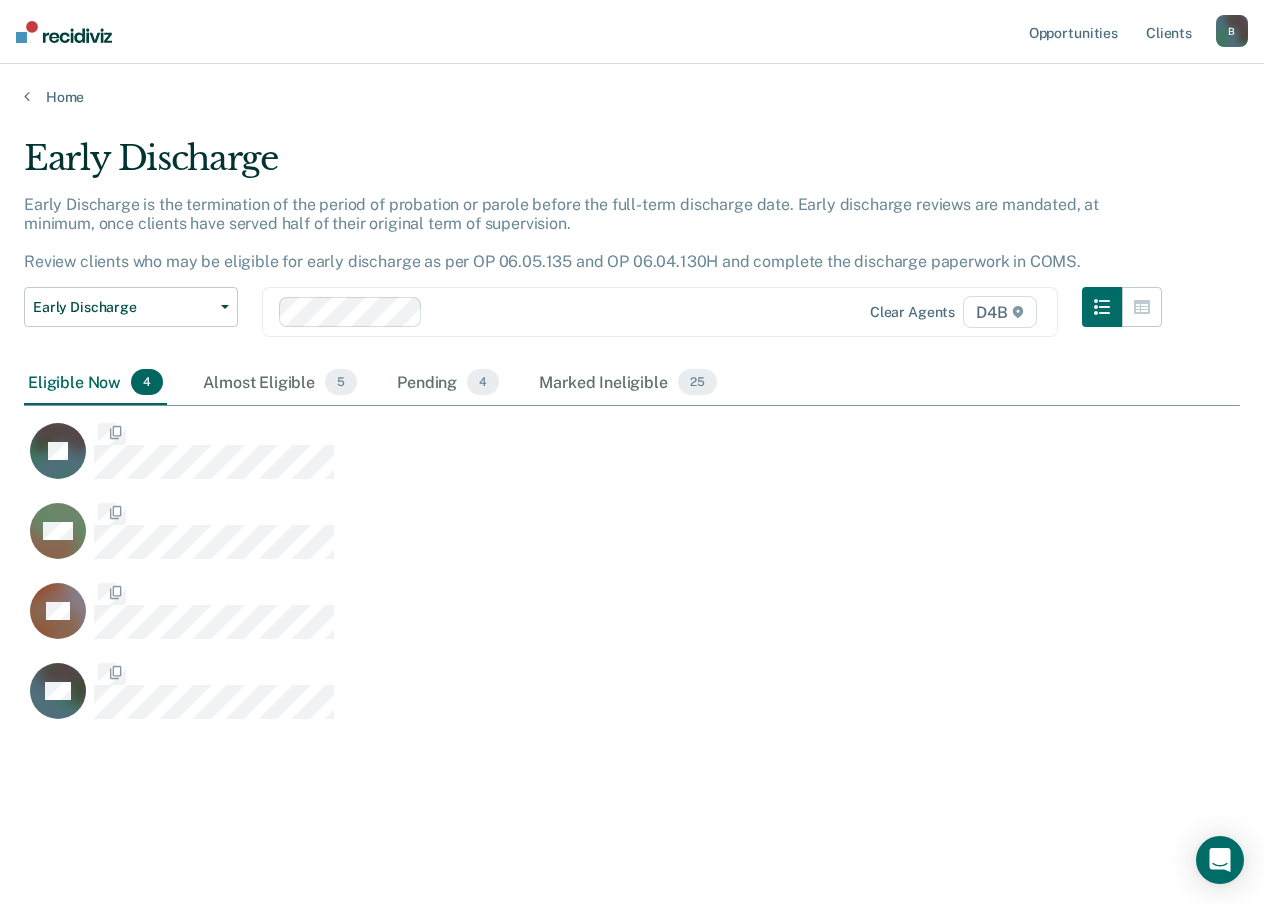 scroll, scrollTop: 16, scrollLeft: 16, axis: both 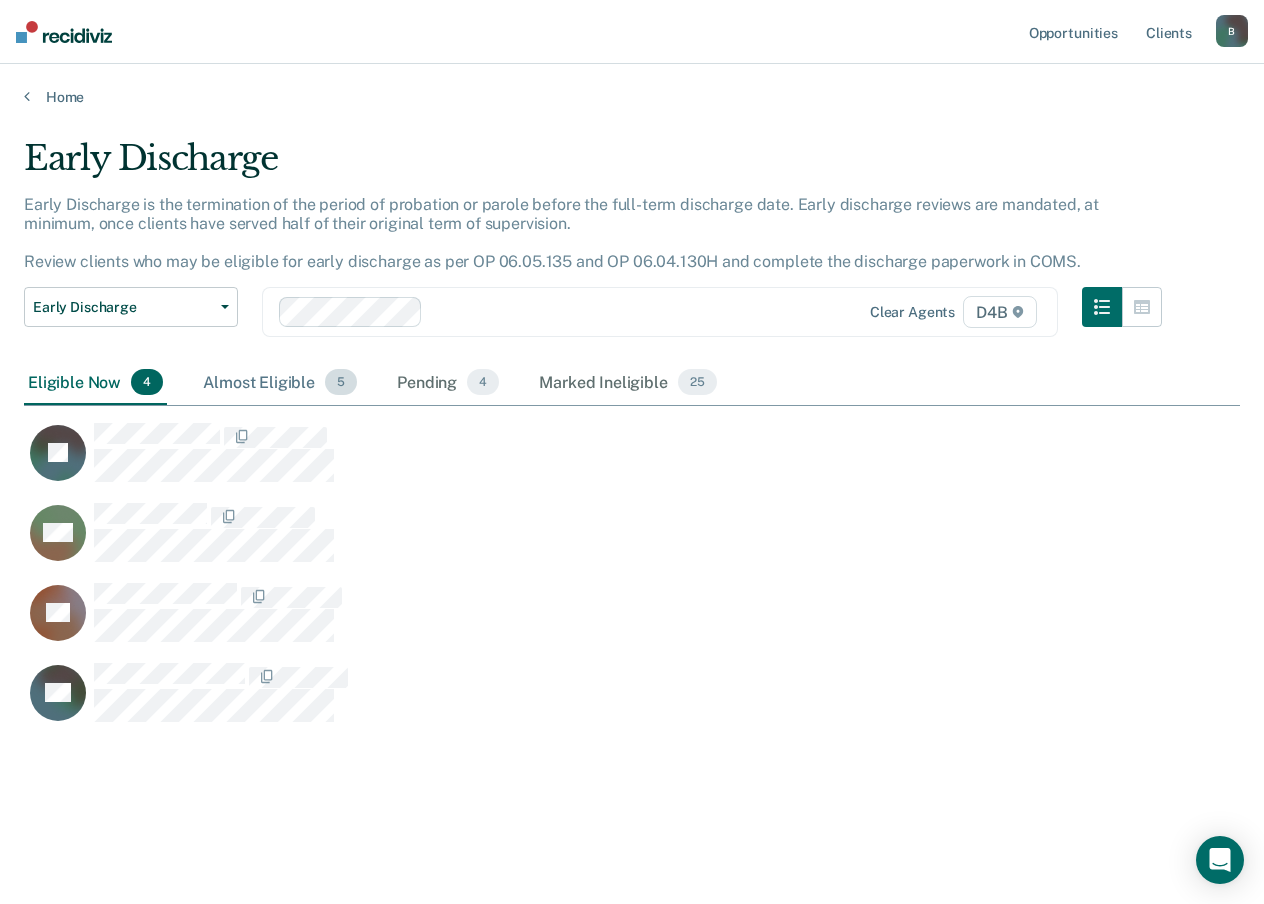 click on "Almost Eligible 5" at bounding box center (280, 383) 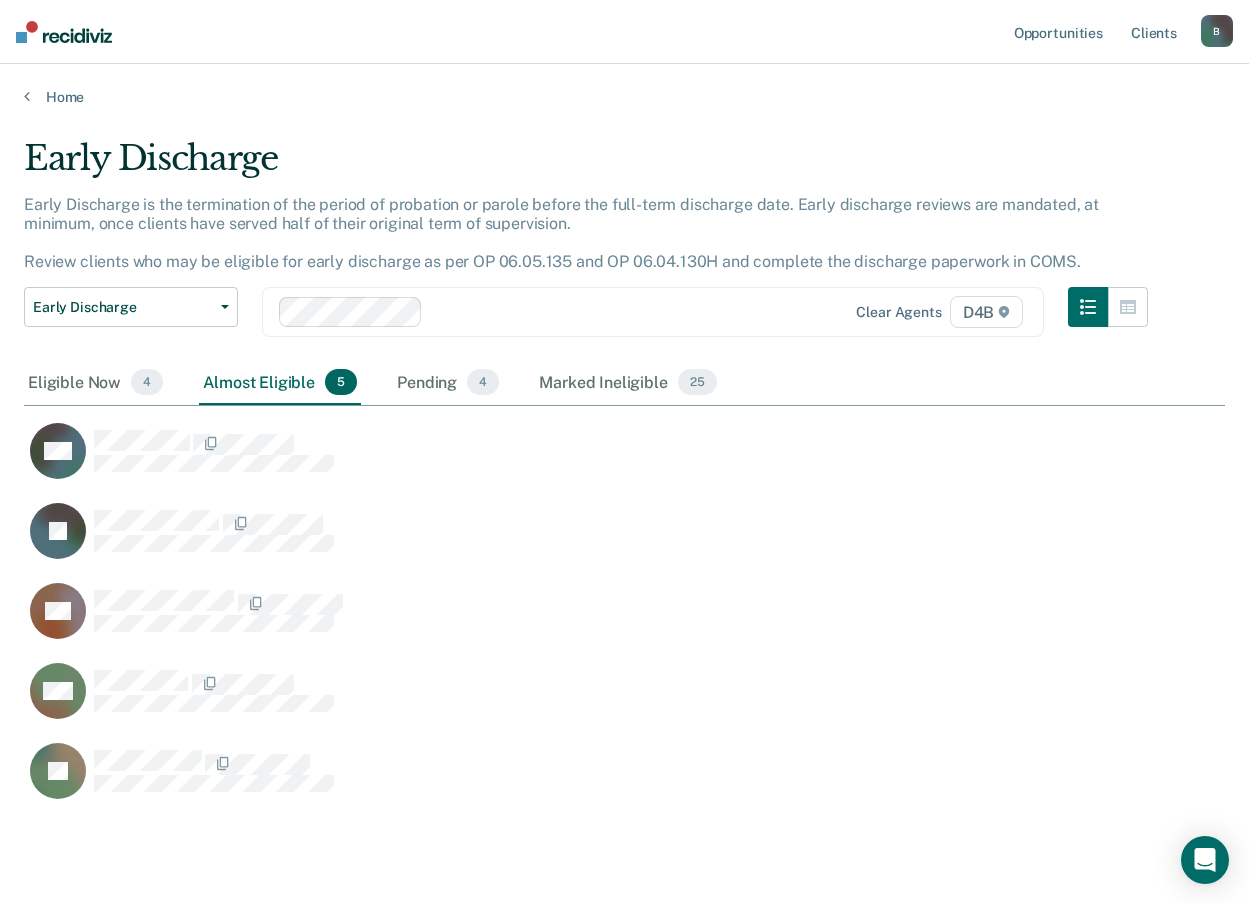 scroll, scrollTop: 16, scrollLeft: 16, axis: both 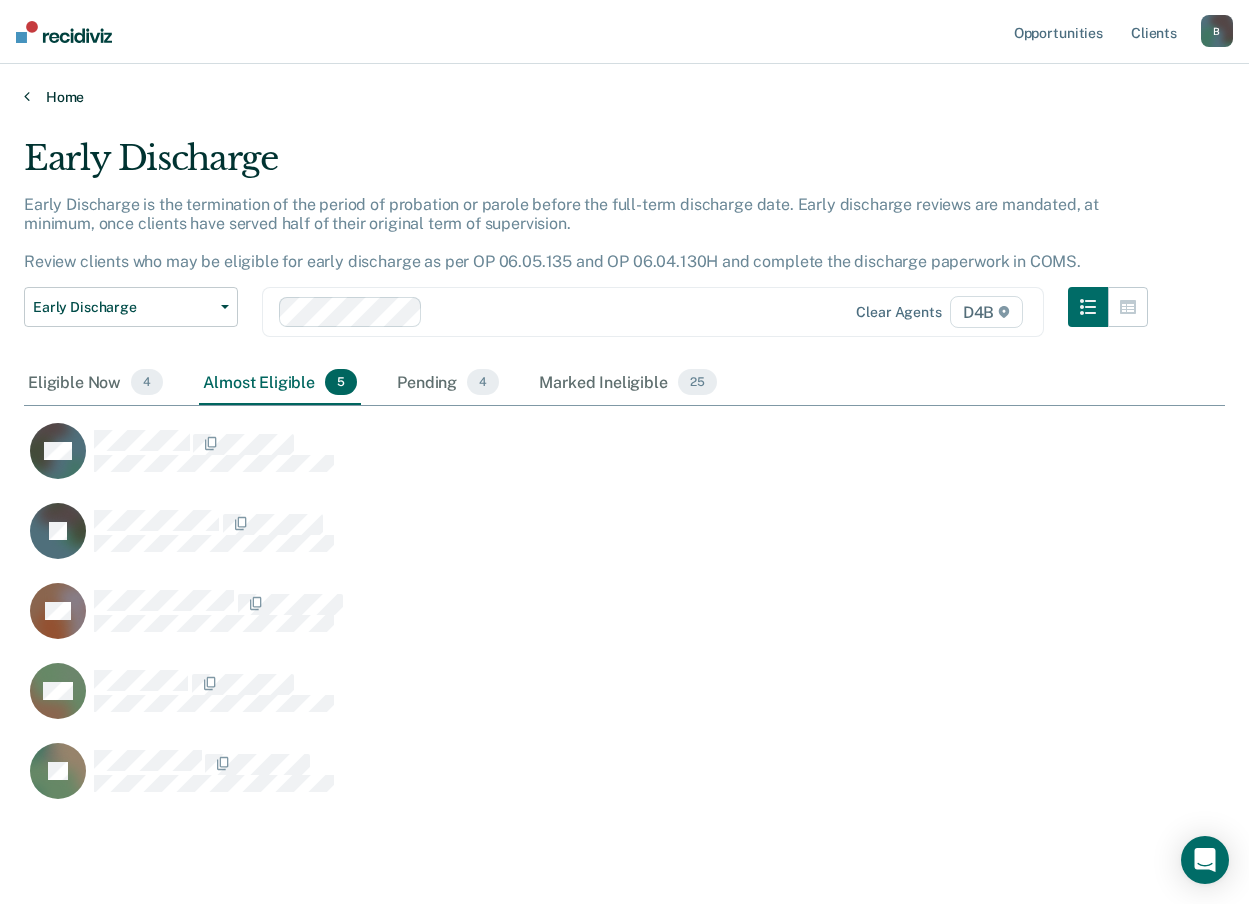 click on "Home" at bounding box center (624, 97) 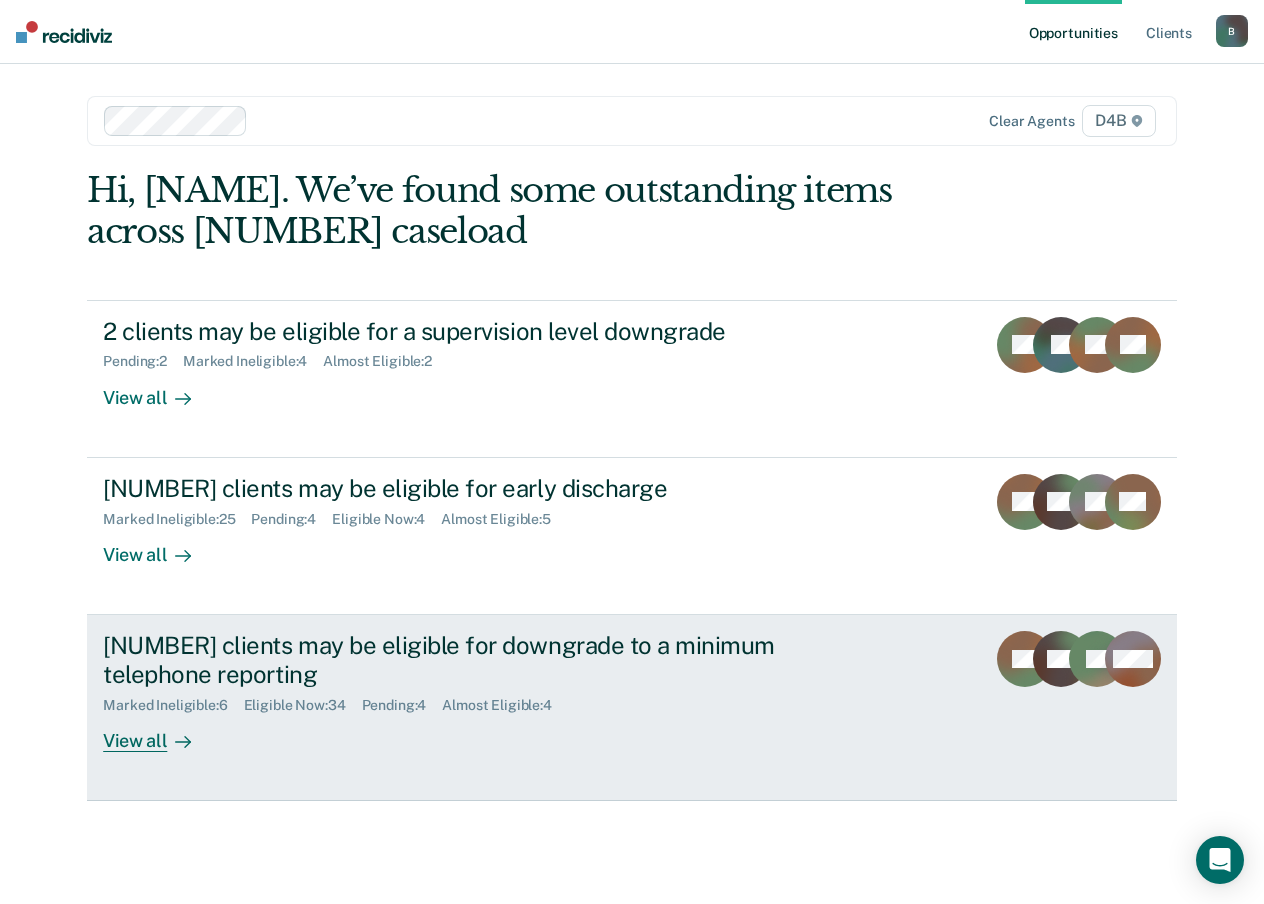 click on "View all" at bounding box center (159, 732) 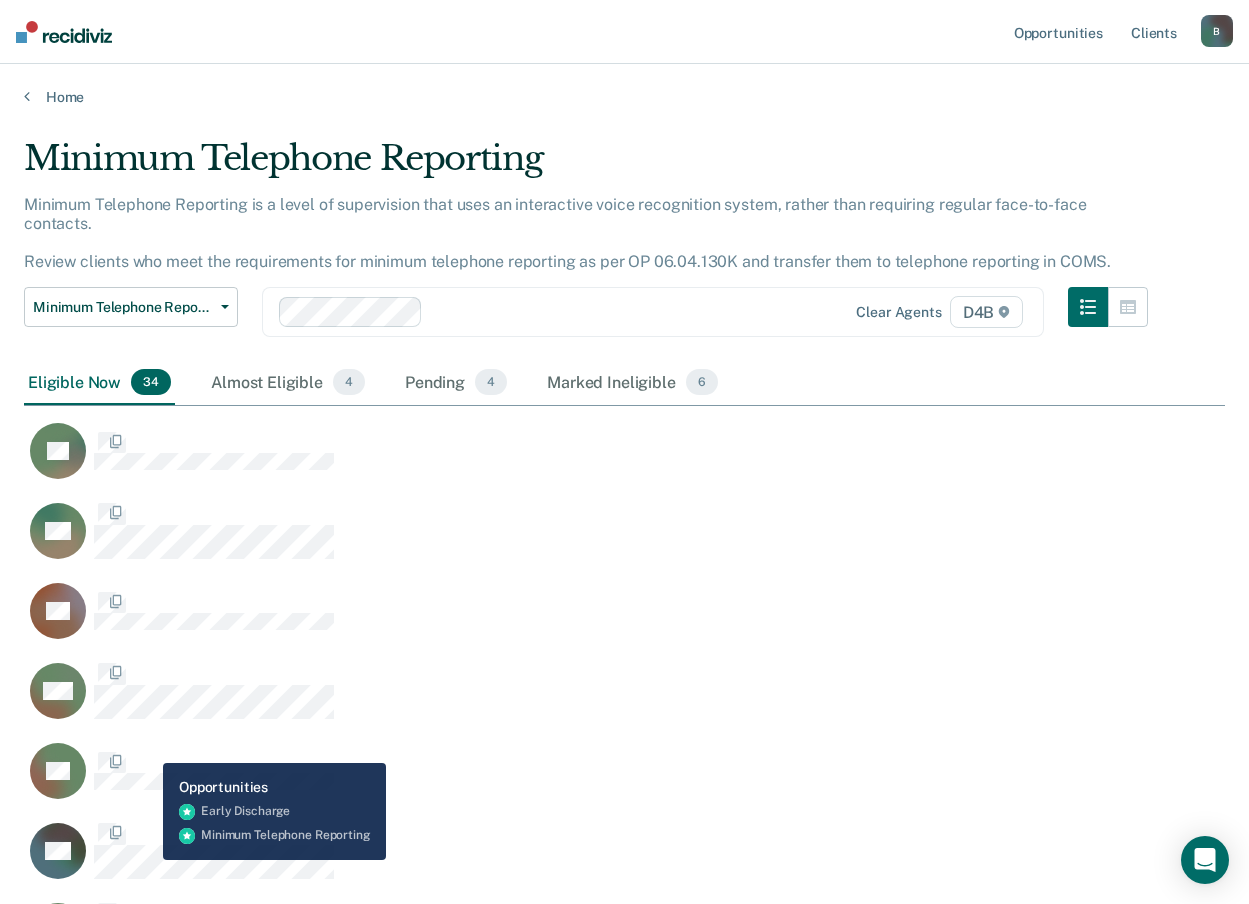 scroll, scrollTop: 16, scrollLeft: 16, axis: both 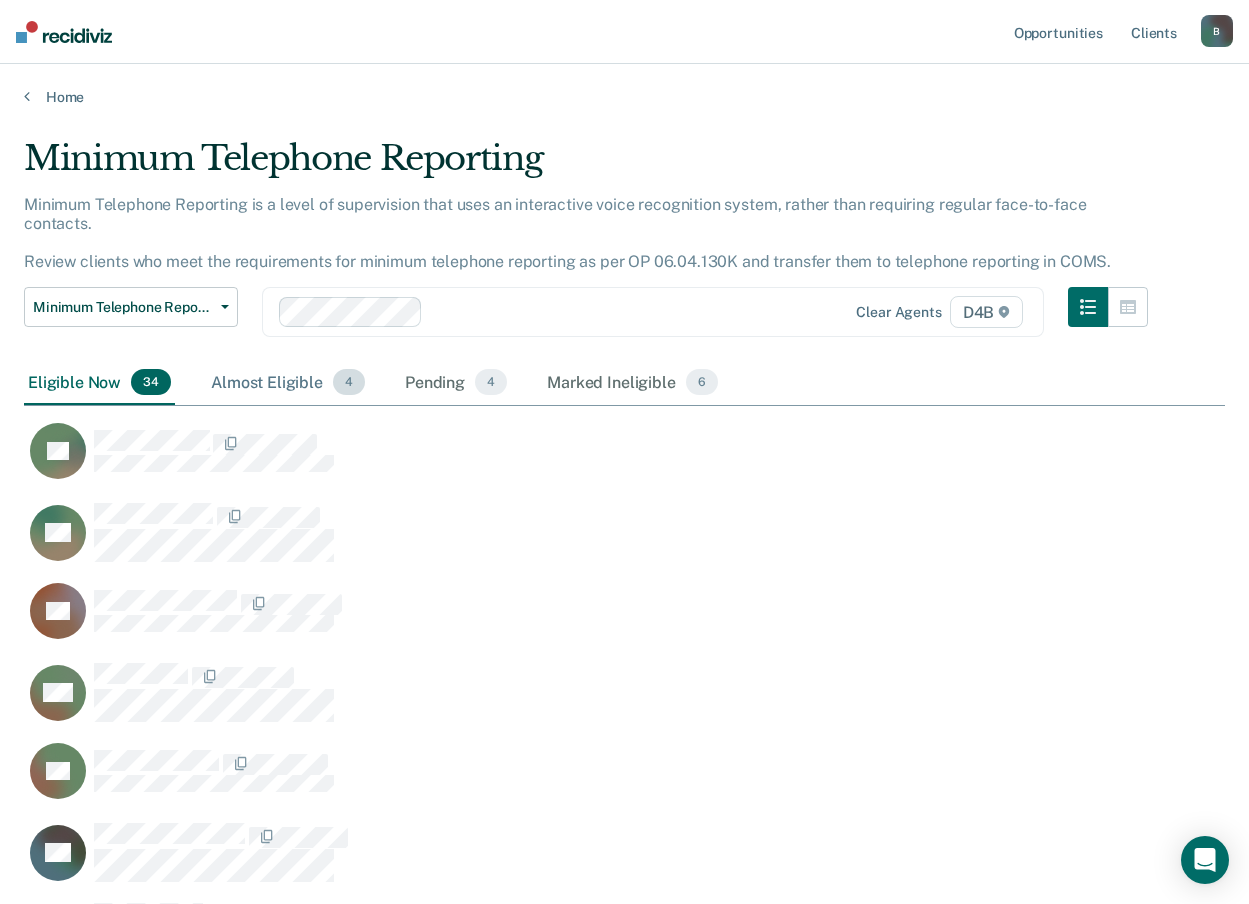 click on "Almost Eligible 4" at bounding box center (288, 383) 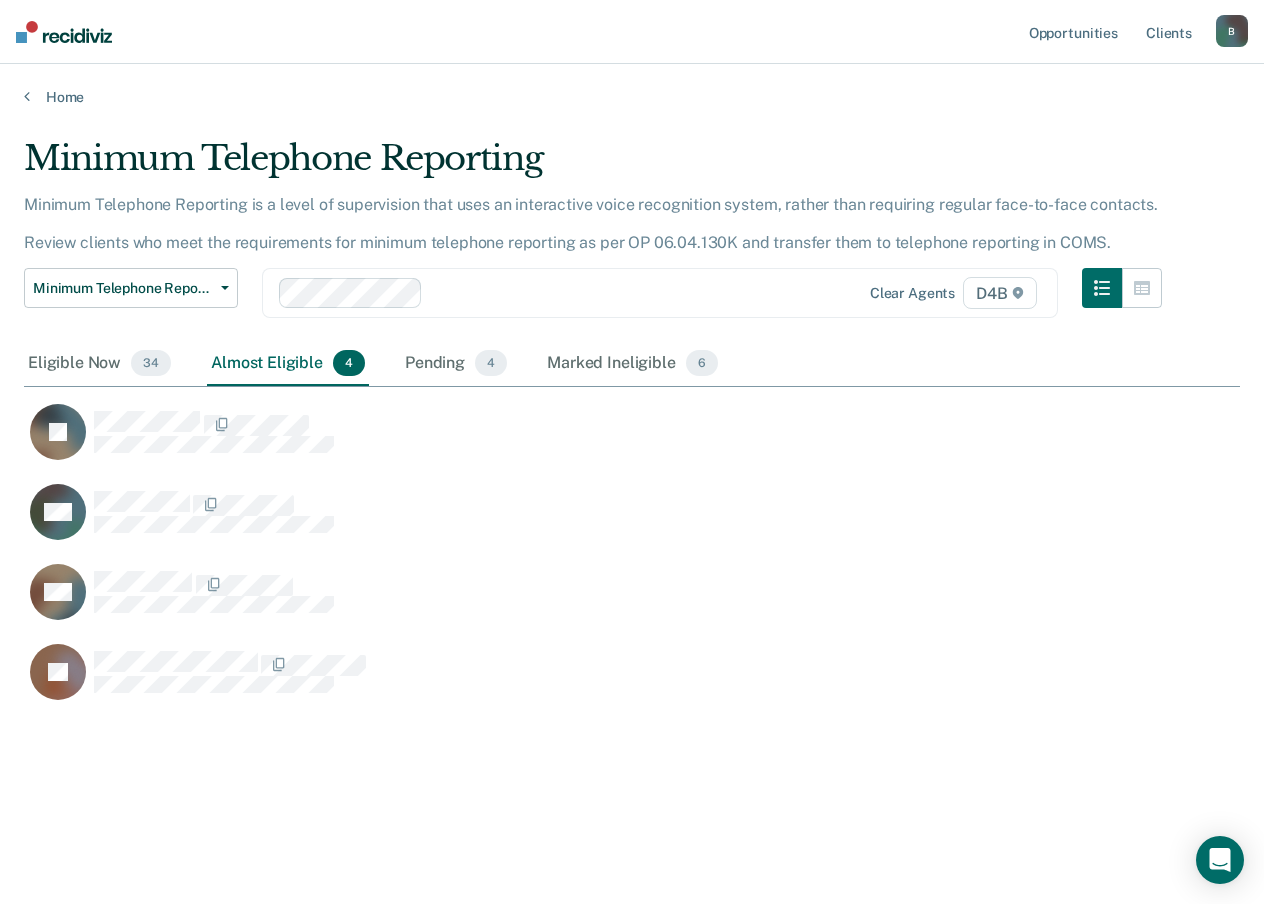 scroll, scrollTop: 601, scrollLeft: 1201, axis: both 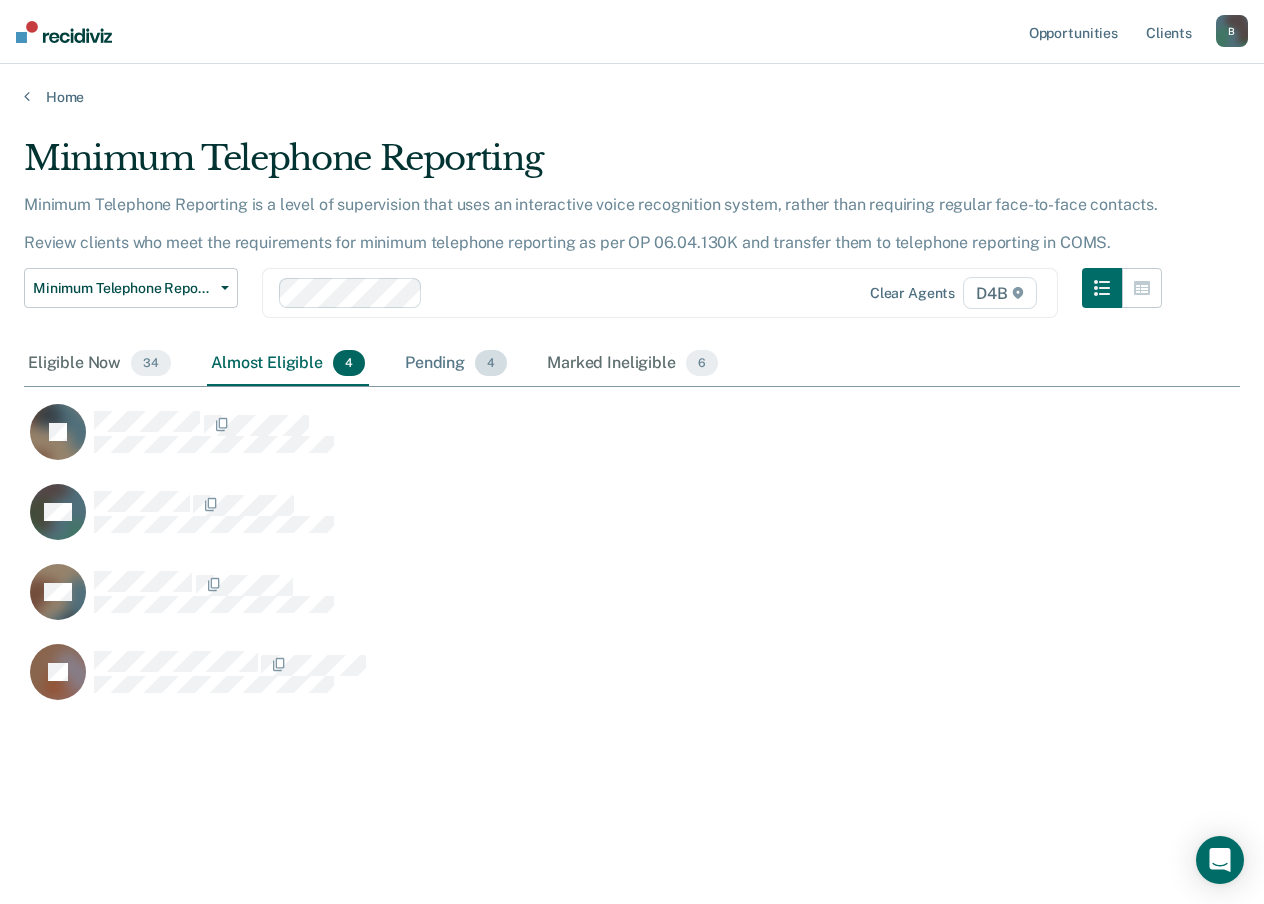 click on "Pending 4" at bounding box center (456, 364) 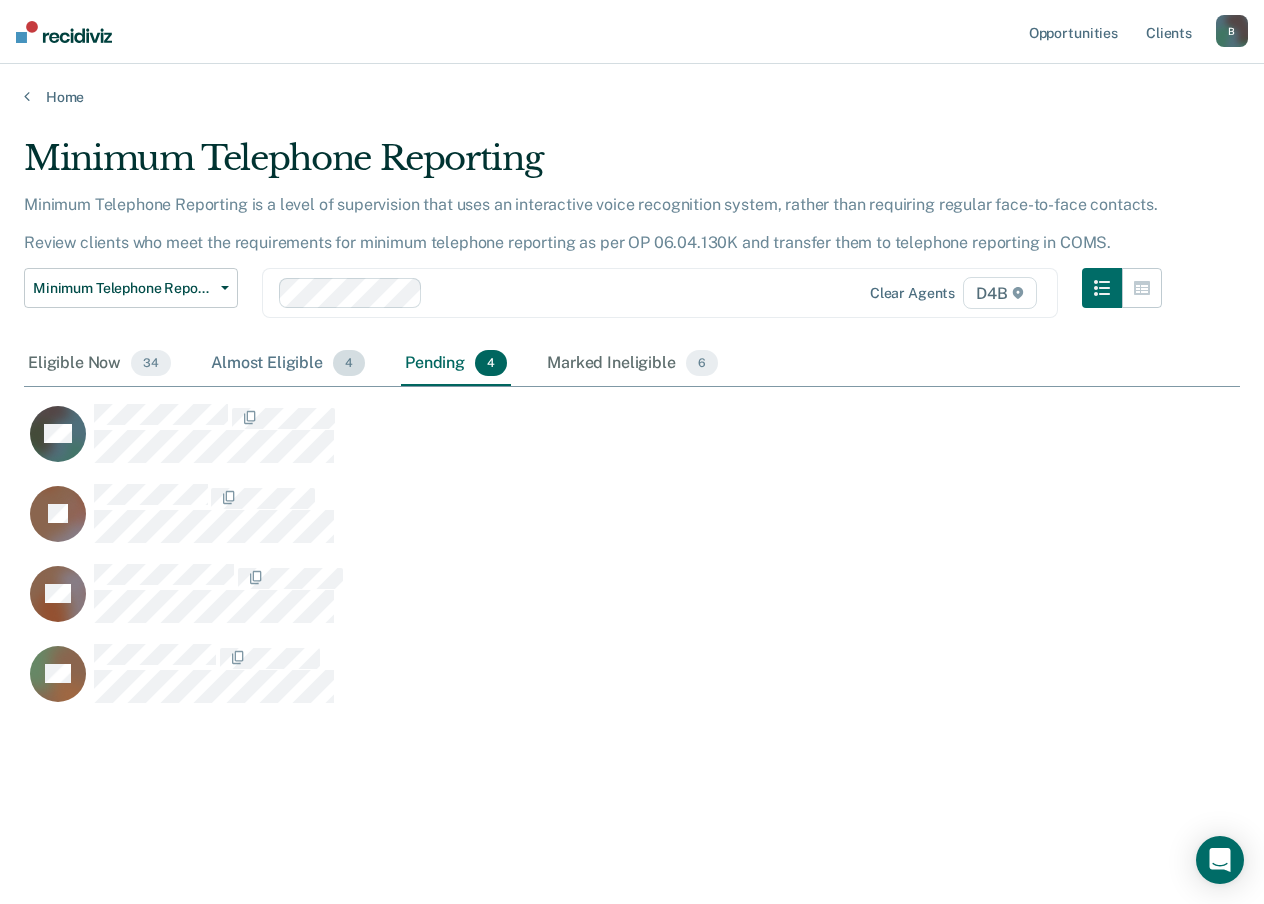 click on "Almost Eligible 4" at bounding box center [288, 364] 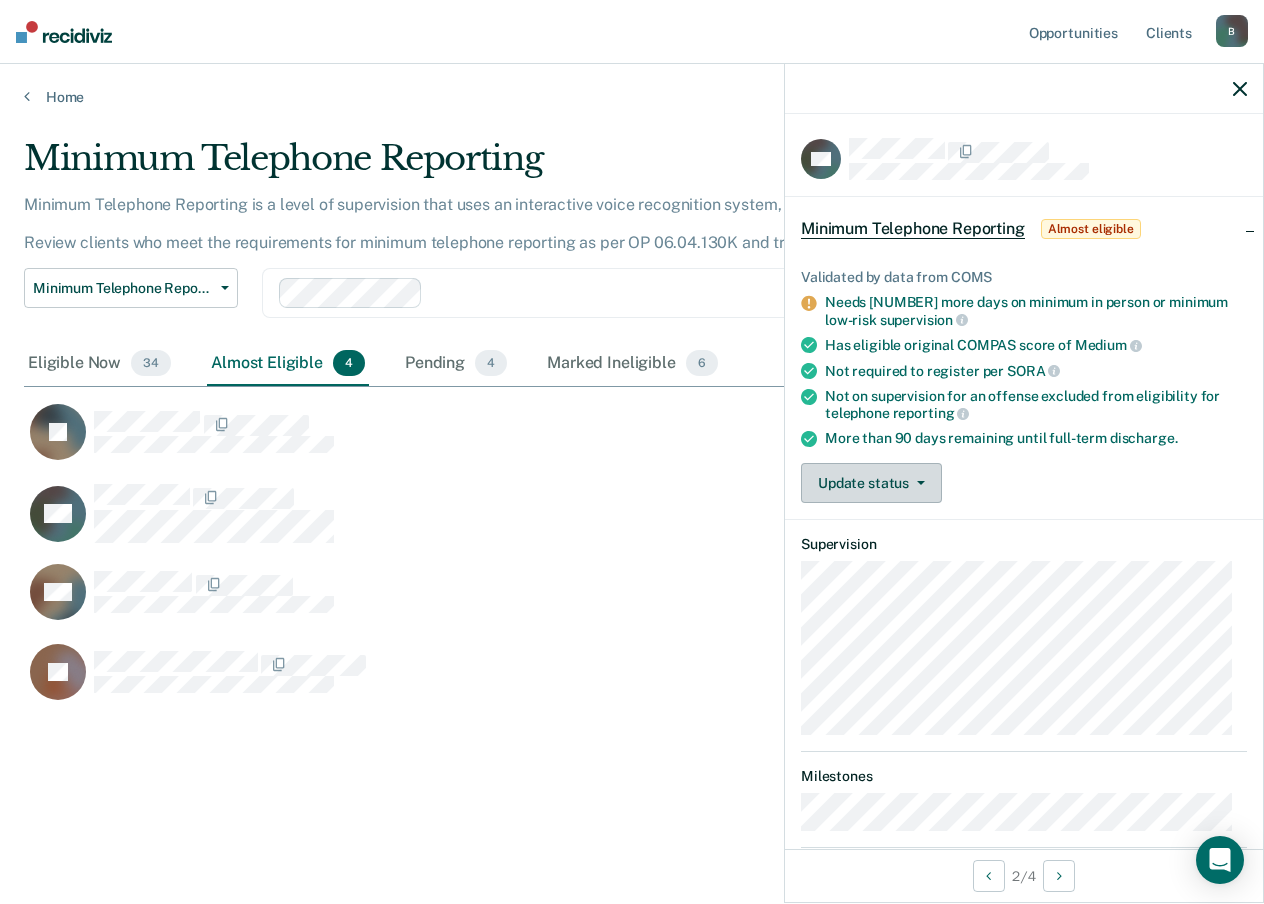 click on "Update status" at bounding box center [871, 483] 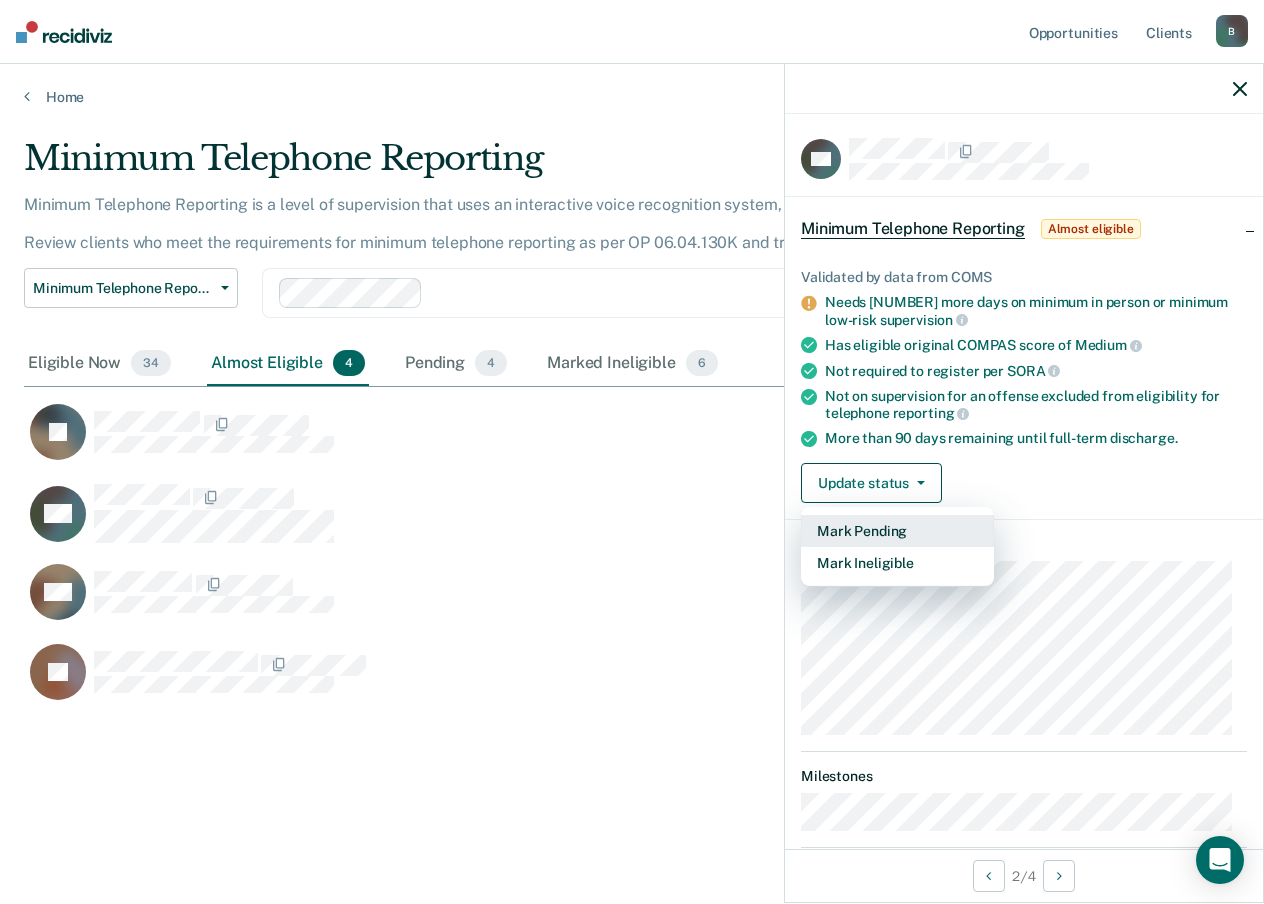 click on "Mark Pending" at bounding box center [897, 531] 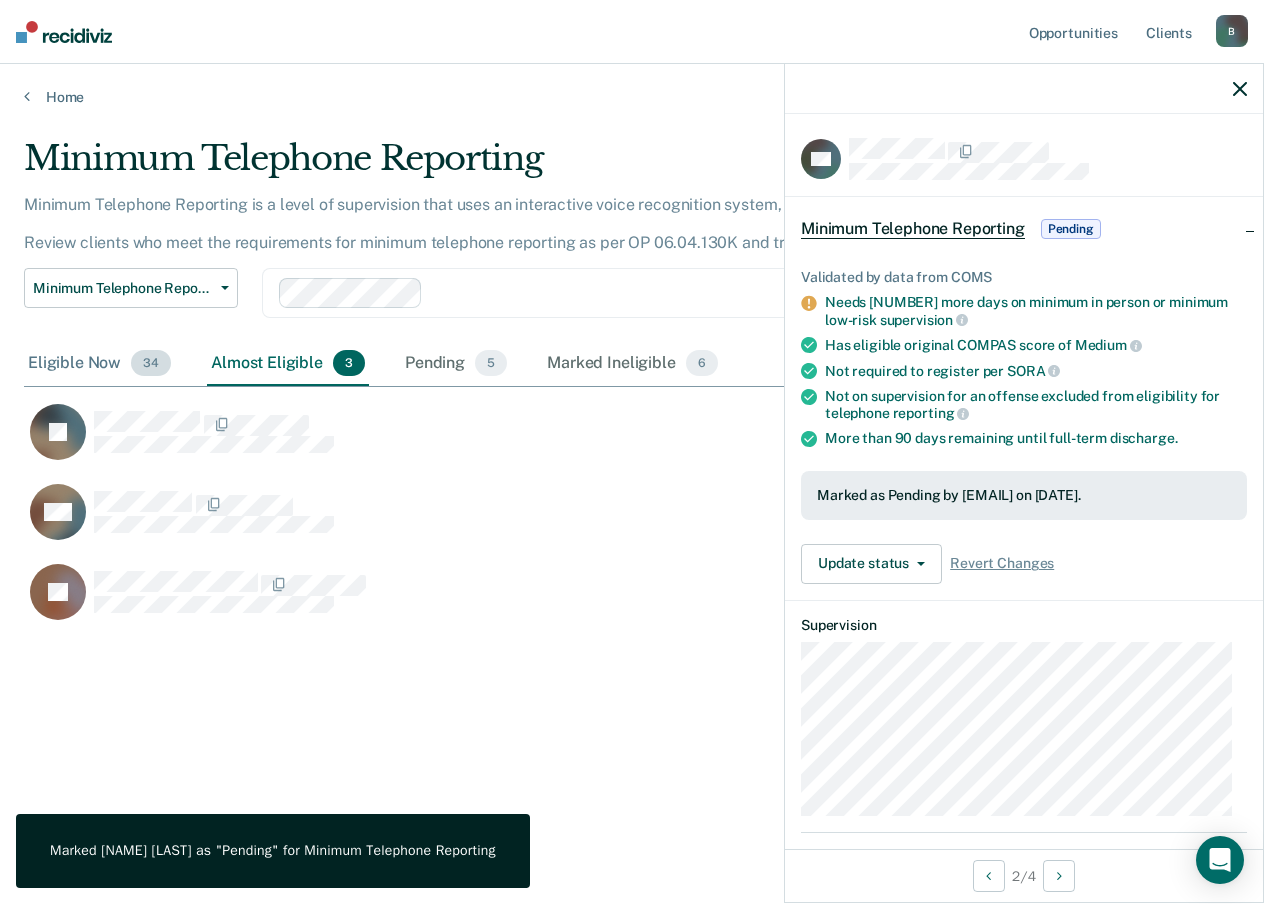 click on "Eligible Now [NUMBER]" at bounding box center [99, 364] 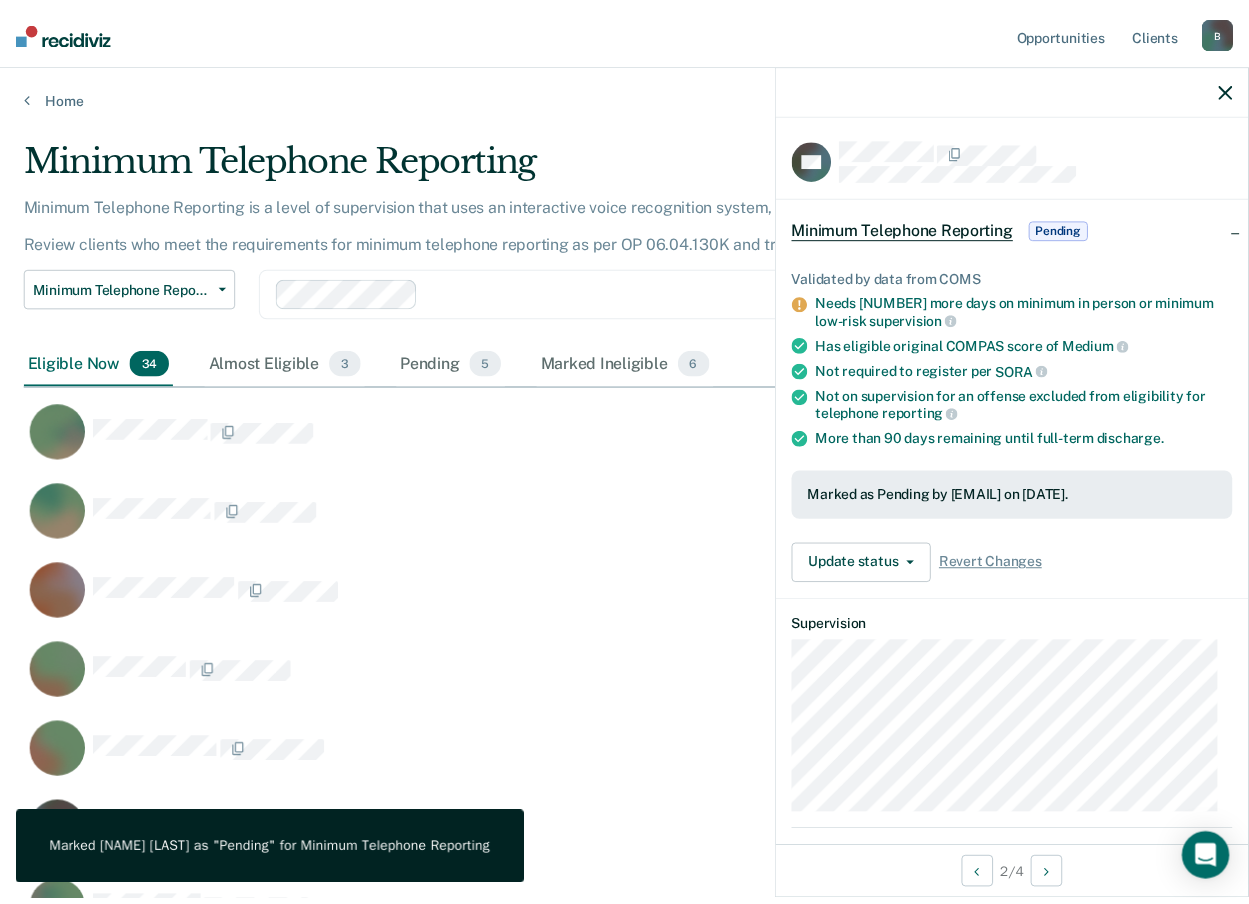 scroll, scrollTop: 16, scrollLeft: 16, axis: both 